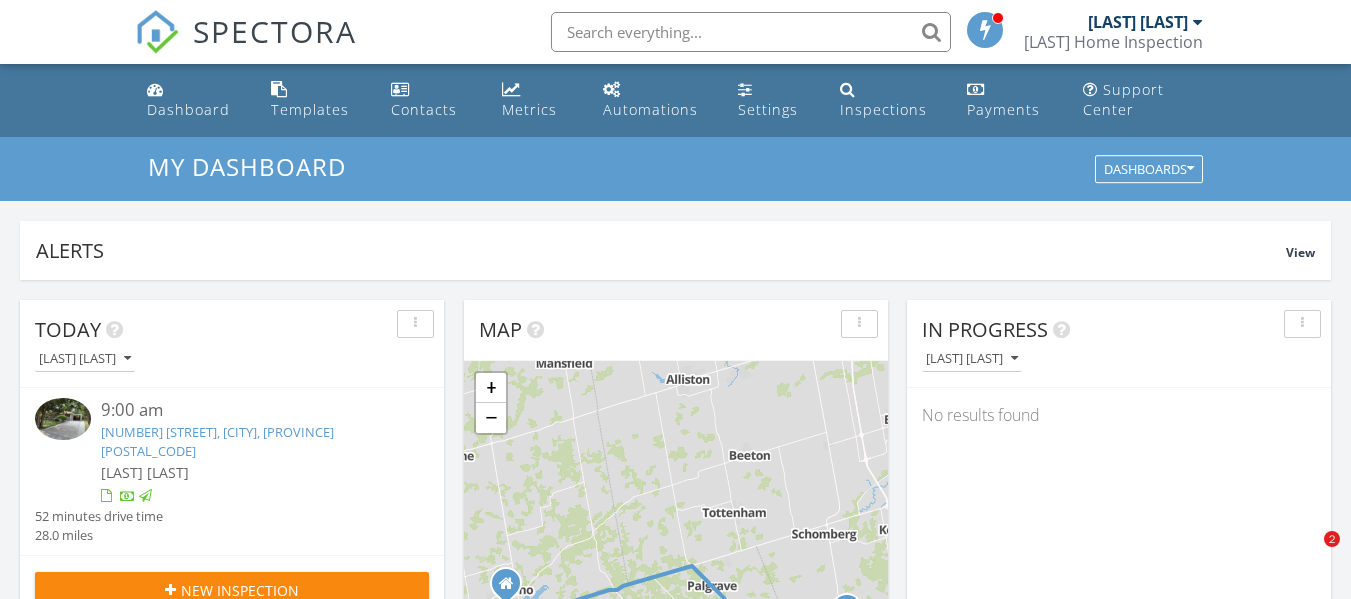 scroll, scrollTop: 0, scrollLeft: 0, axis: both 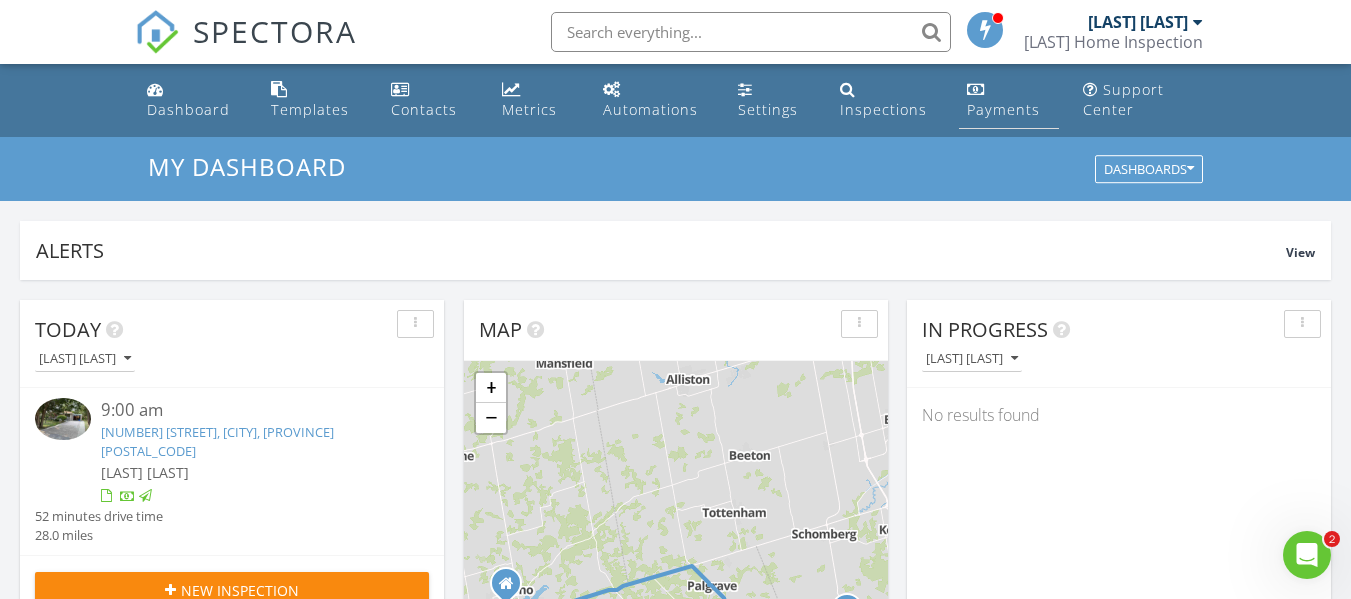 click on "Payments" at bounding box center [1003, 109] 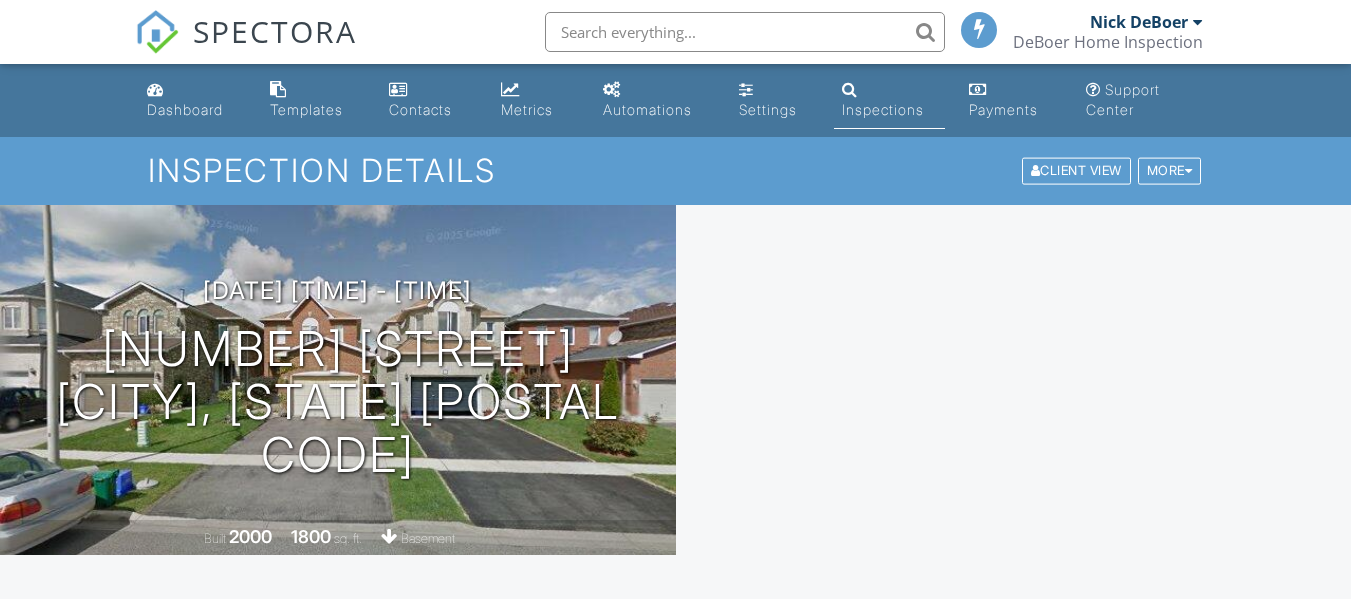 scroll, scrollTop: 0, scrollLeft: 0, axis: both 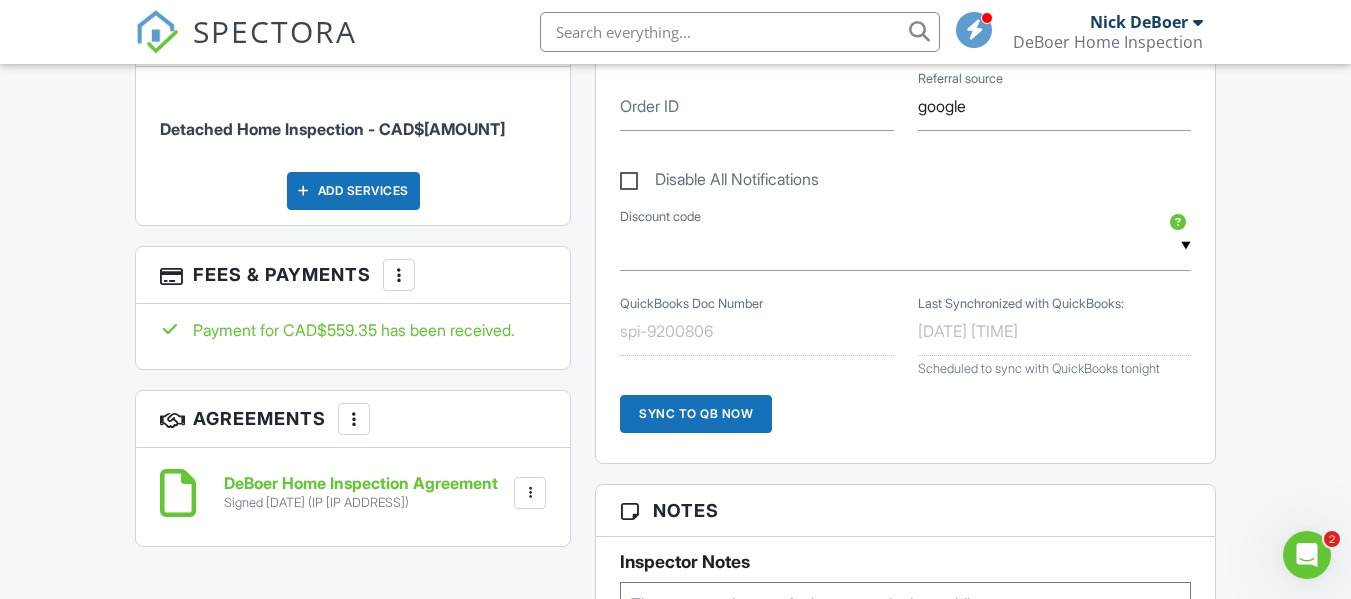 click at bounding box center (399, 275) 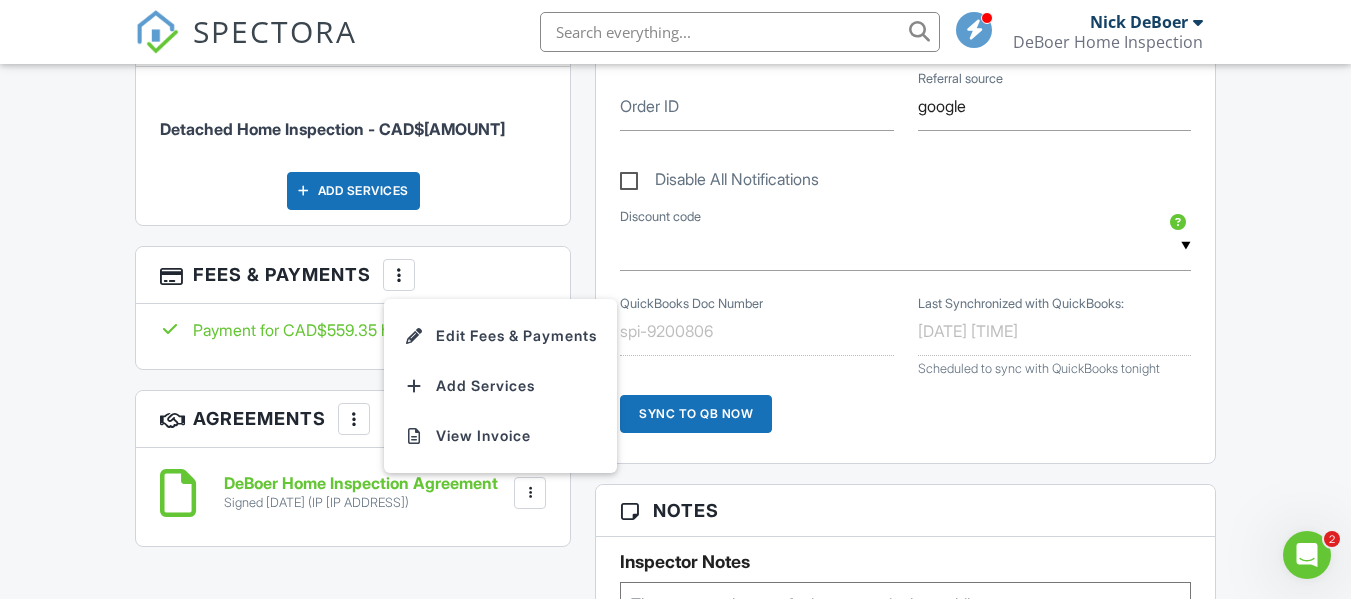 click on "Detached Home Inspection - CAD$559.35
Add Services" at bounding box center (353, 146) 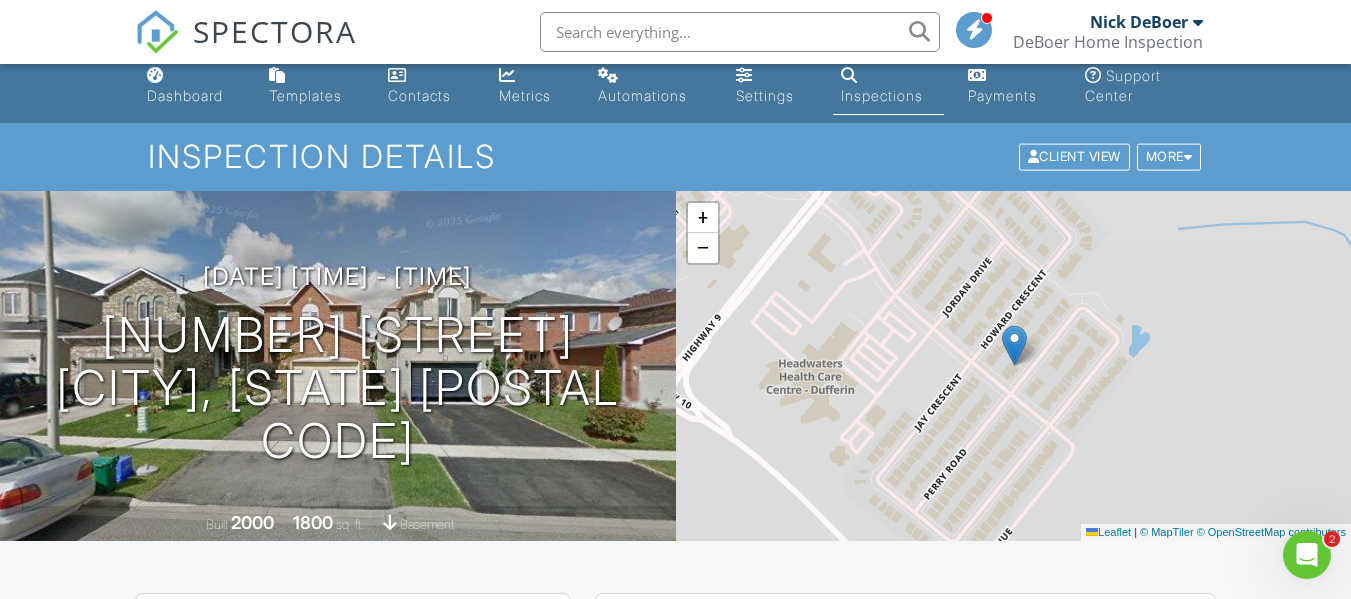 scroll, scrollTop: 0, scrollLeft: 0, axis: both 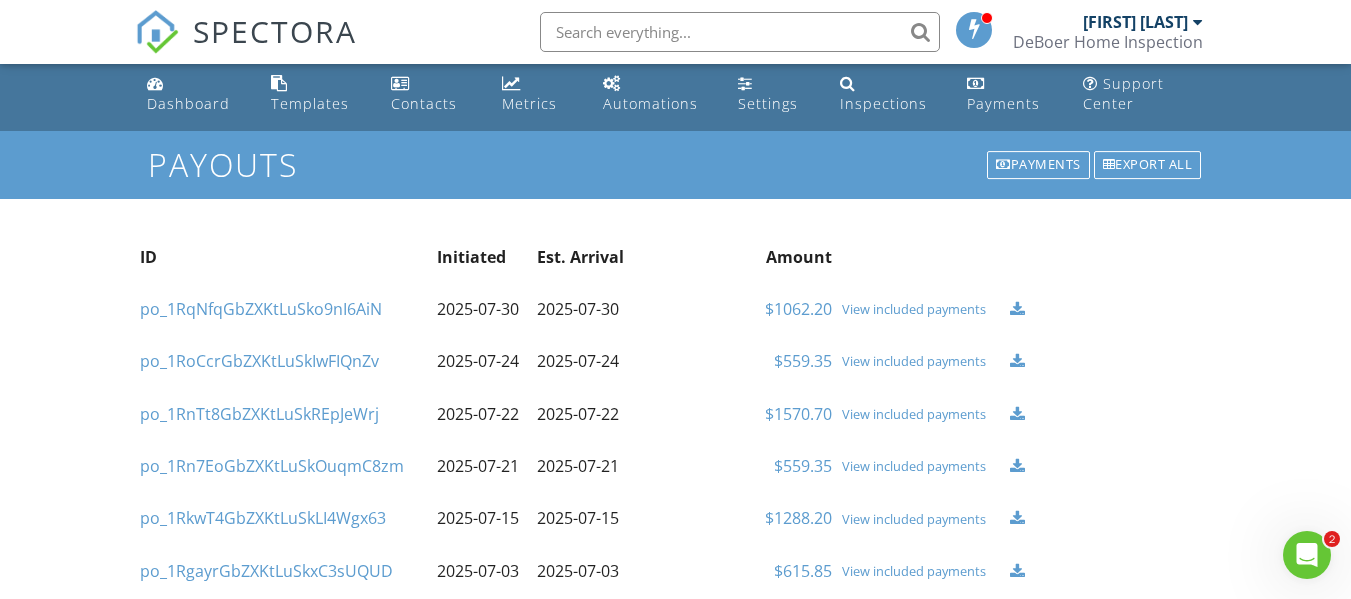 click on "View included payments" at bounding box center [920, 309] 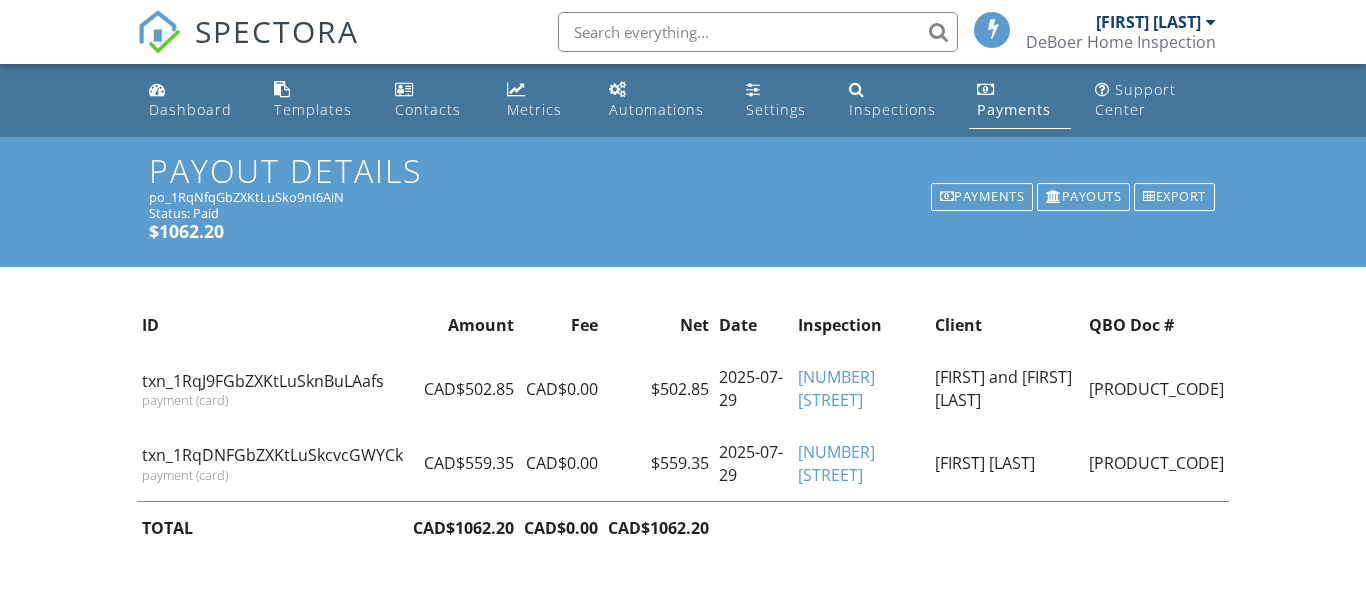 scroll, scrollTop: 0, scrollLeft: 0, axis: both 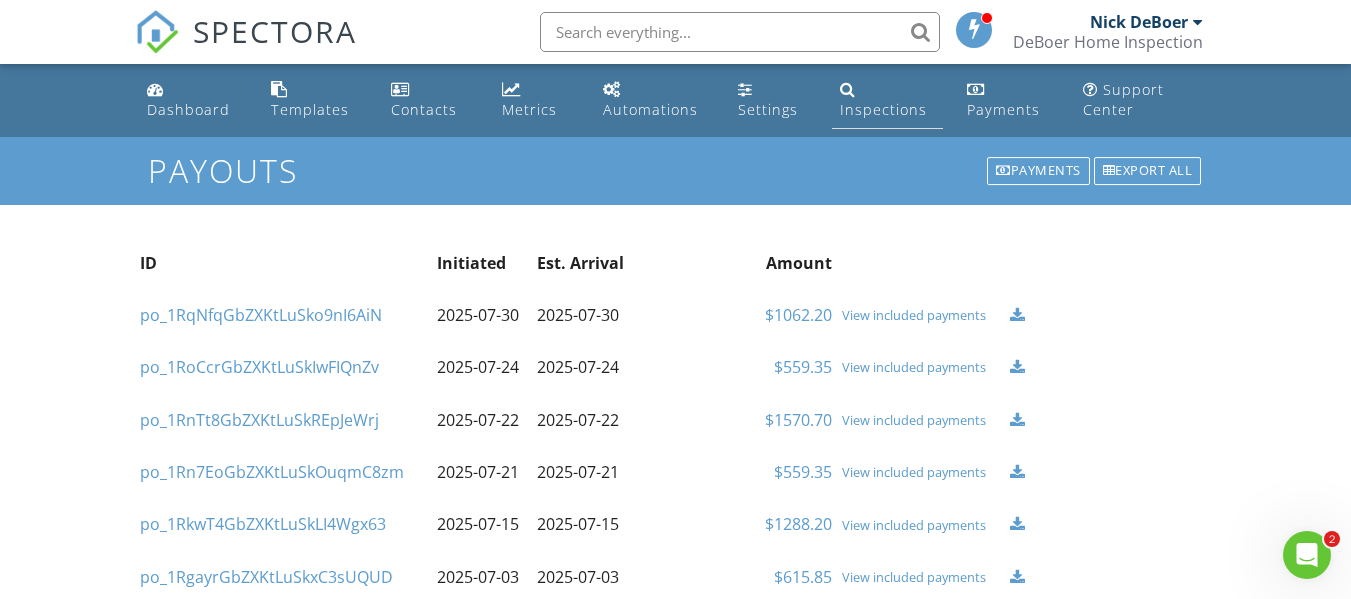 click on "Inspections" at bounding box center (887, 100) 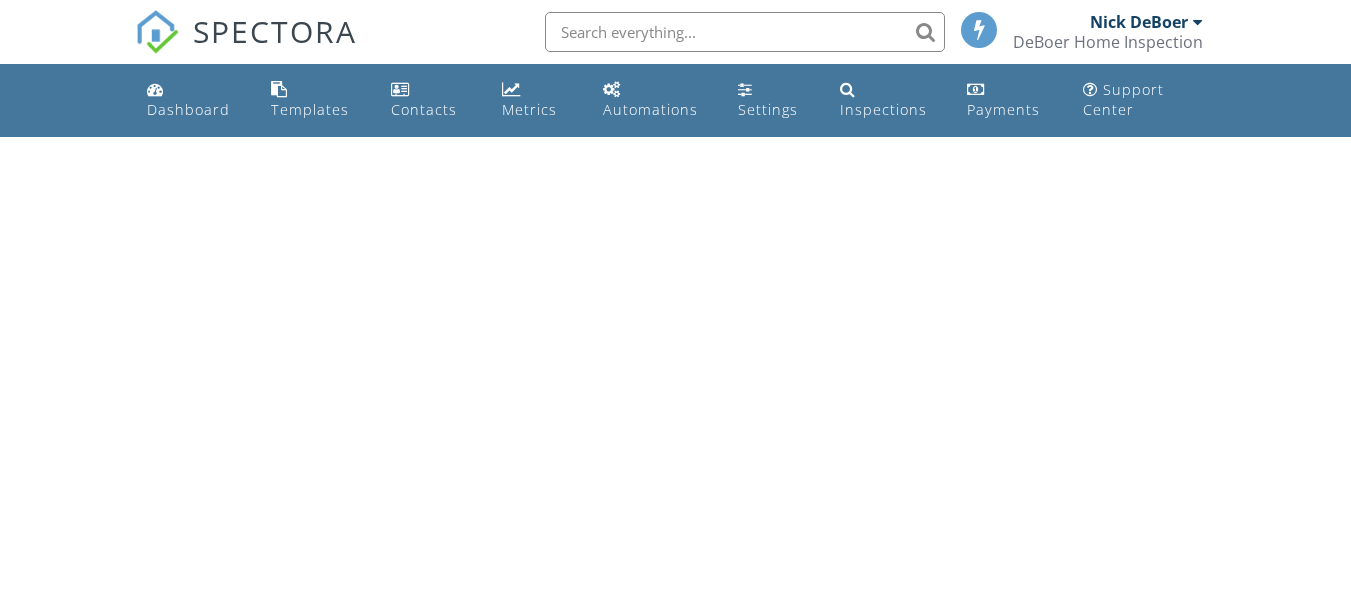 scroll, scrollTop: 0, scrollLeft: 0, axis: both 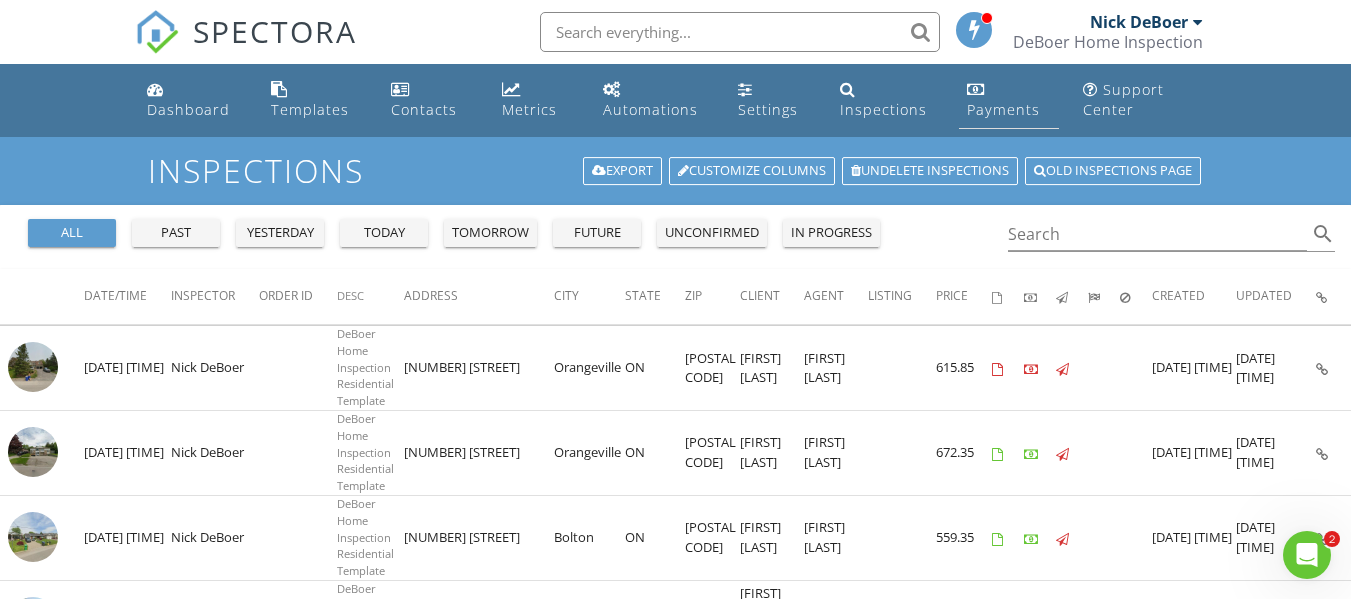 click on "Payments" at bounding box center (1009, 100) 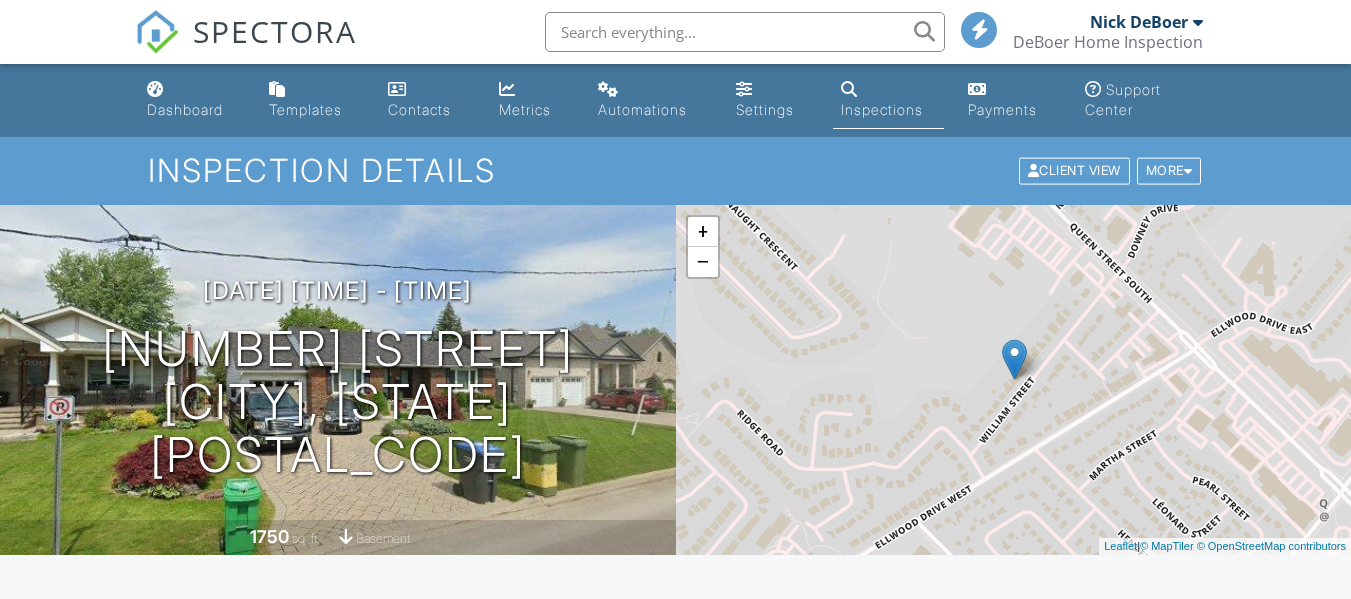 scroll, scrollTop: 257, scrollLeft: 0, axis: vertical 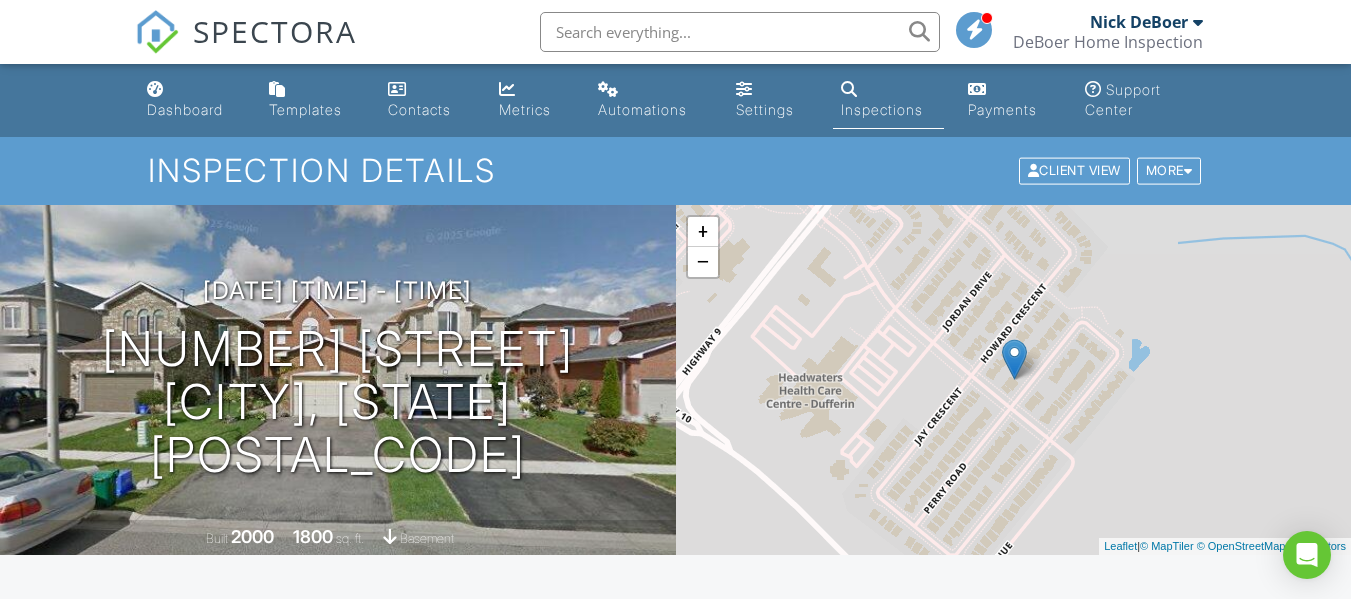 click on "Inspections" at bounding box center (882, 109) 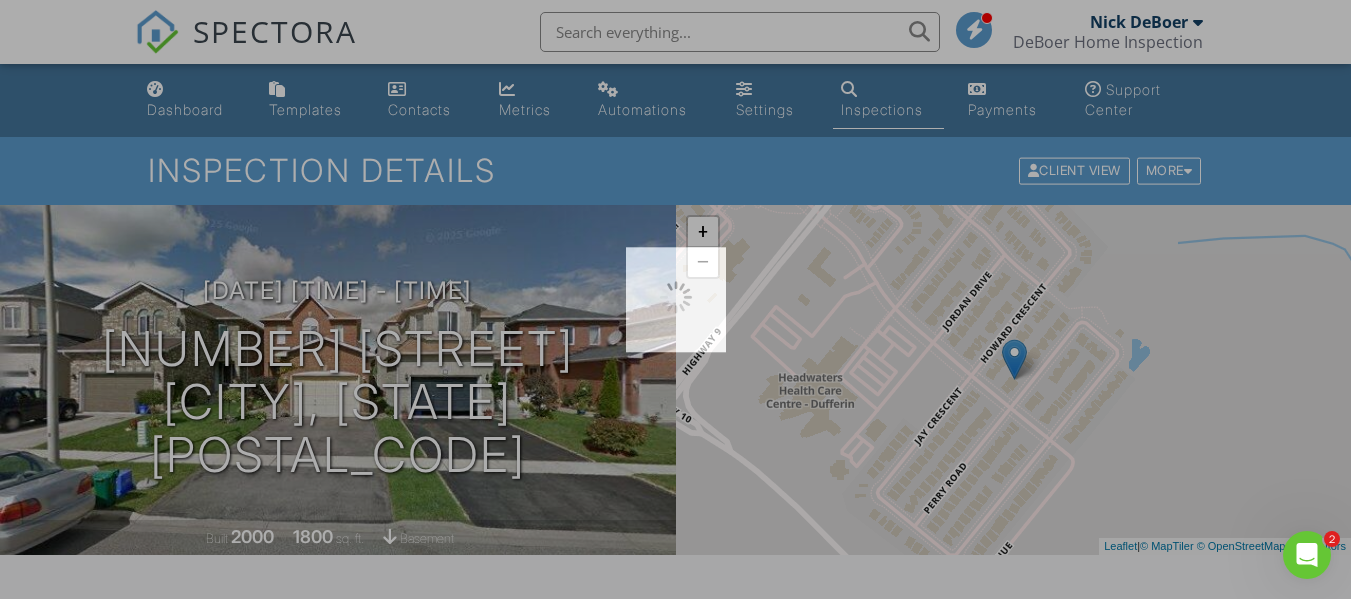 scroll, scrollTop: 0, scrollLeft: 0, axis: both 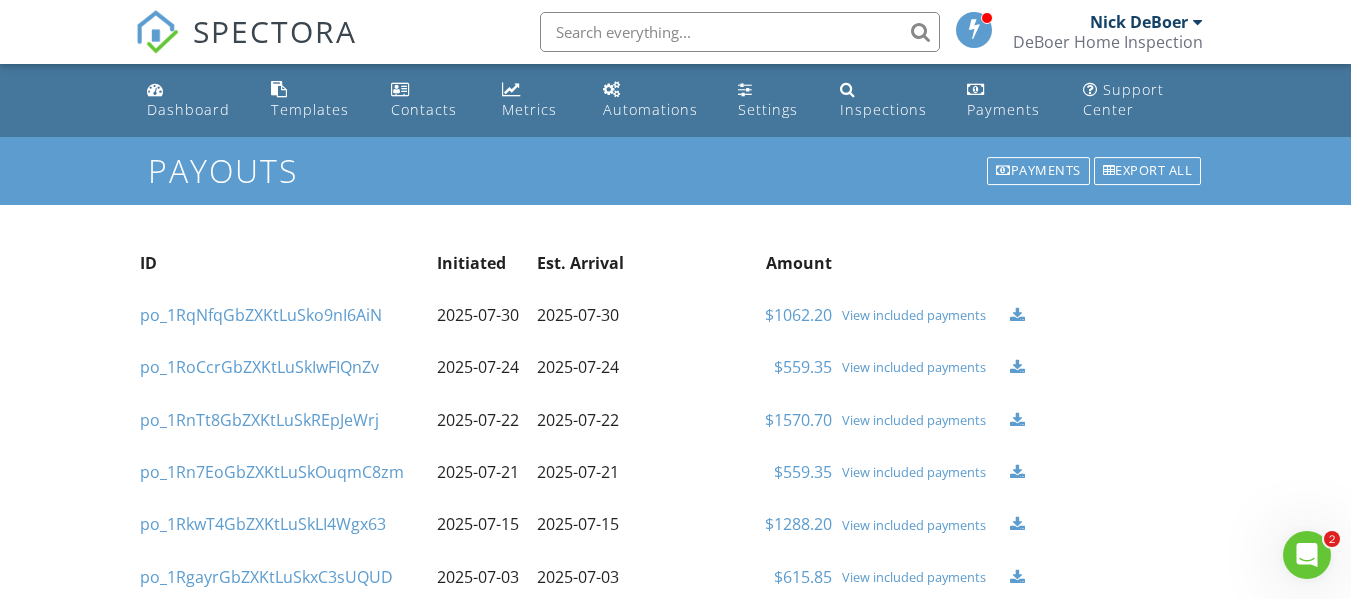 click on "View included payments" at bounding box center (920, 315) 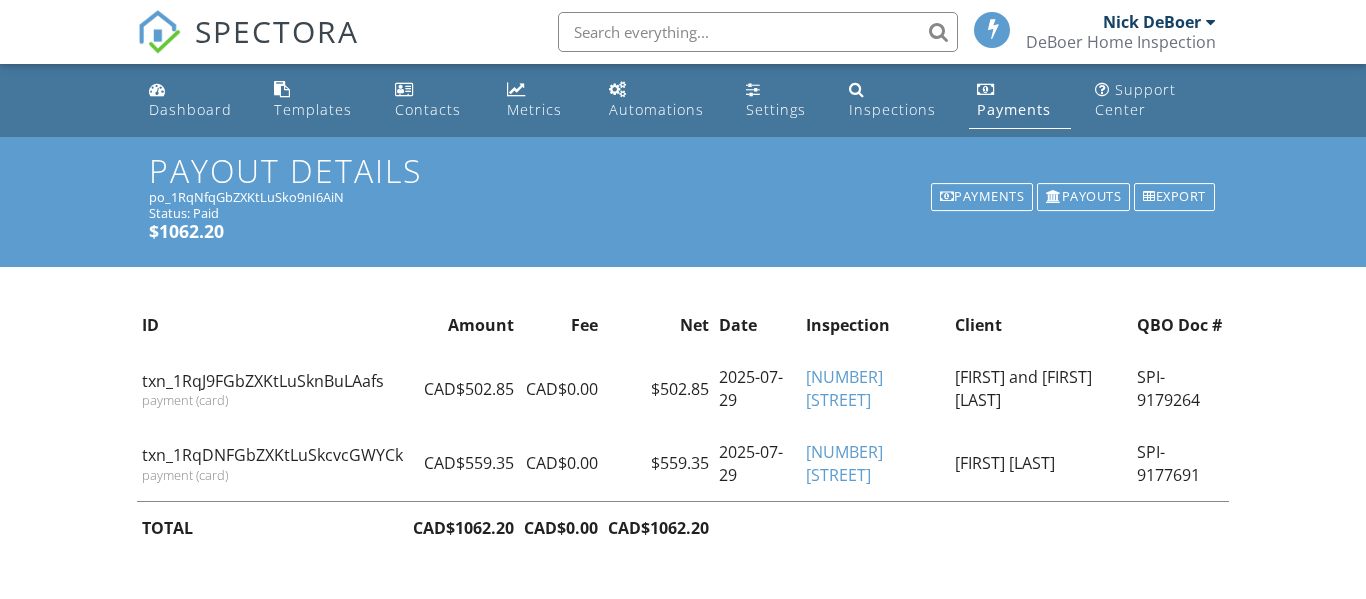 scroll, scrollTop: 0, scrollLeft: 0, axis: both 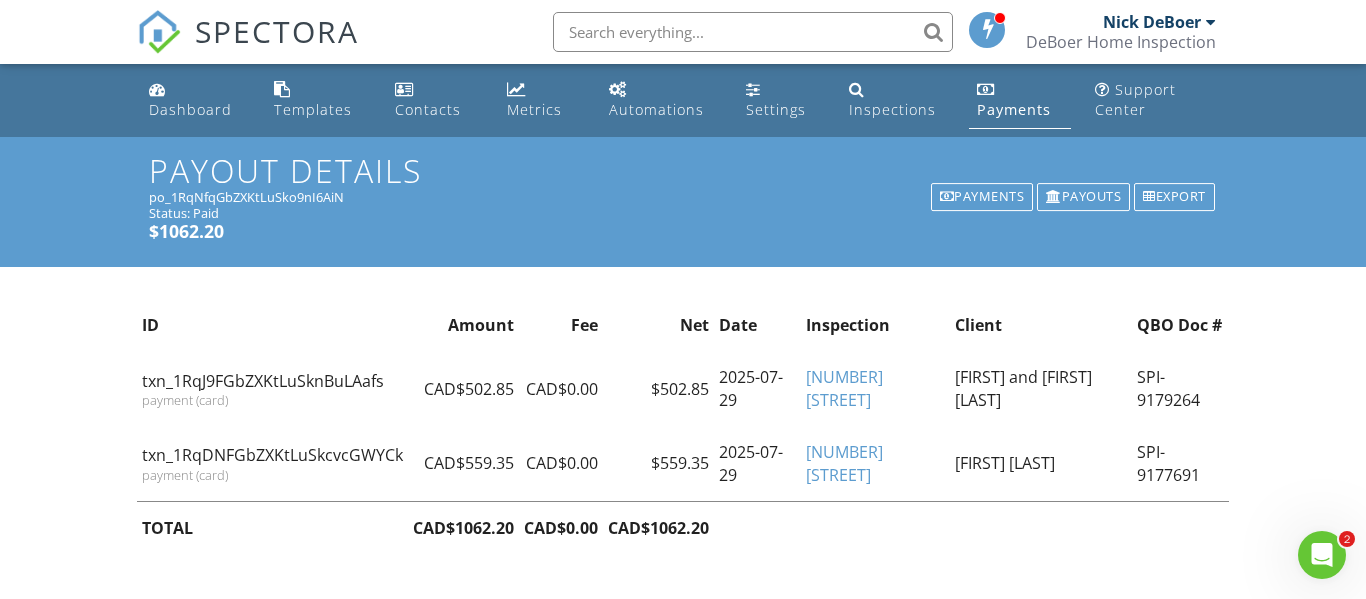 click on "Payments" at bounding box center (1014, 109) 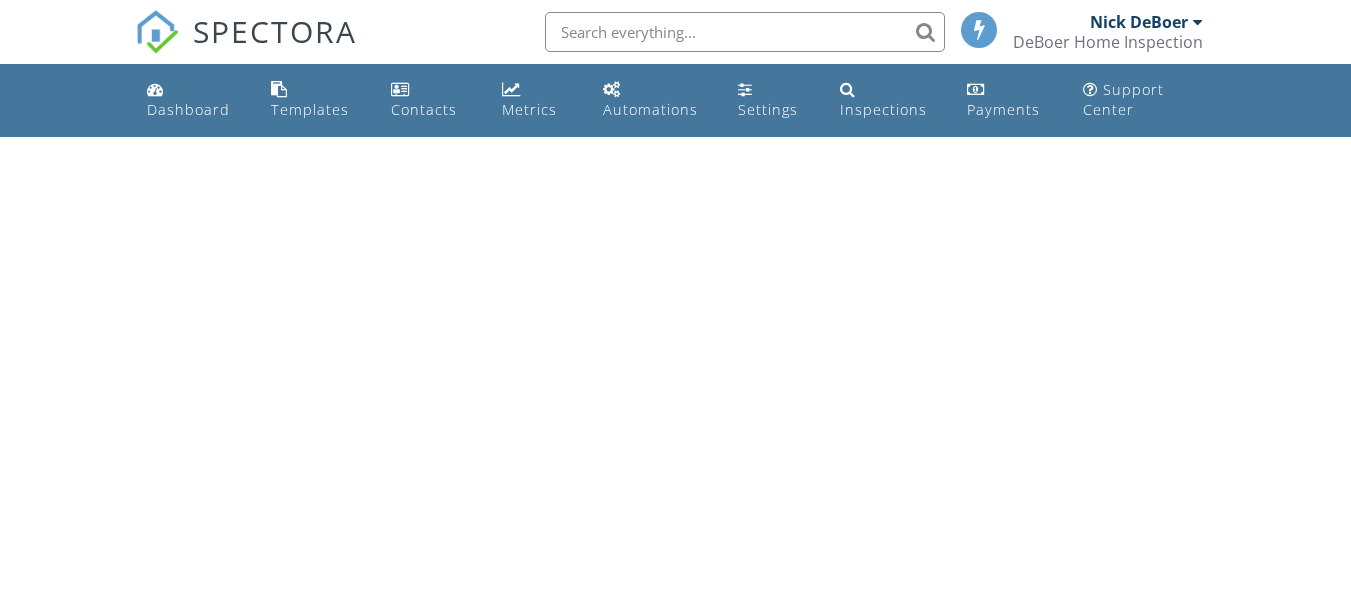 scroll, scrollTop: 0, scrollLeft: 0, axis: both 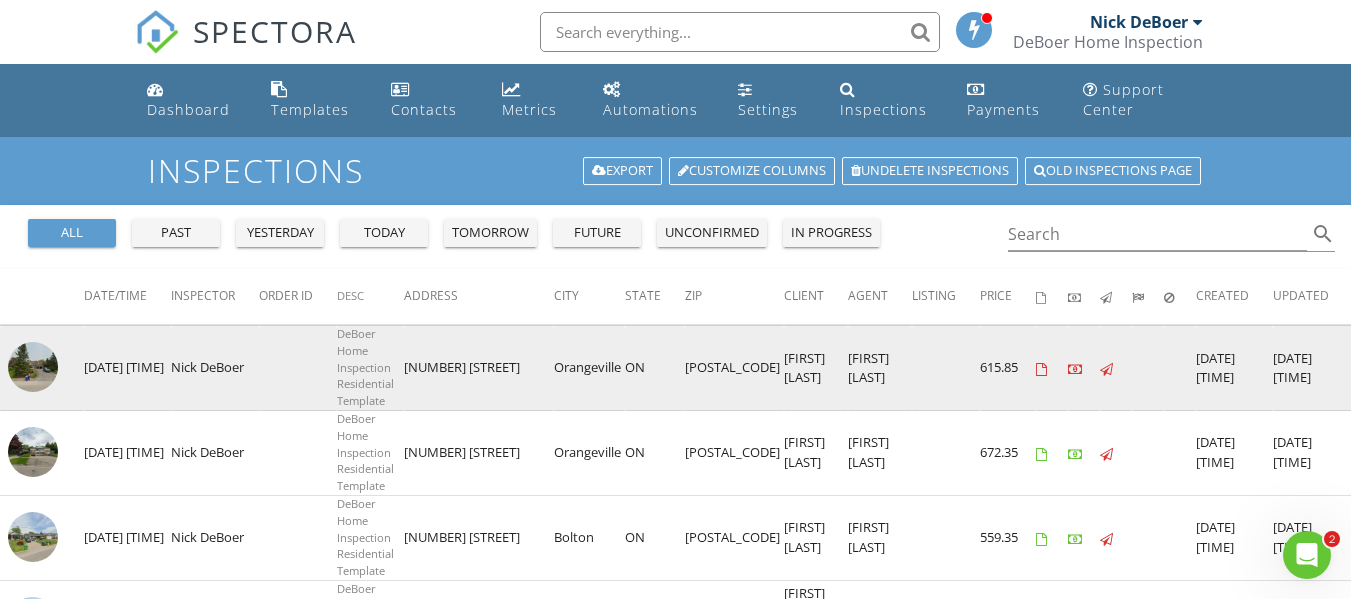 click at bounding box center [33, 367] 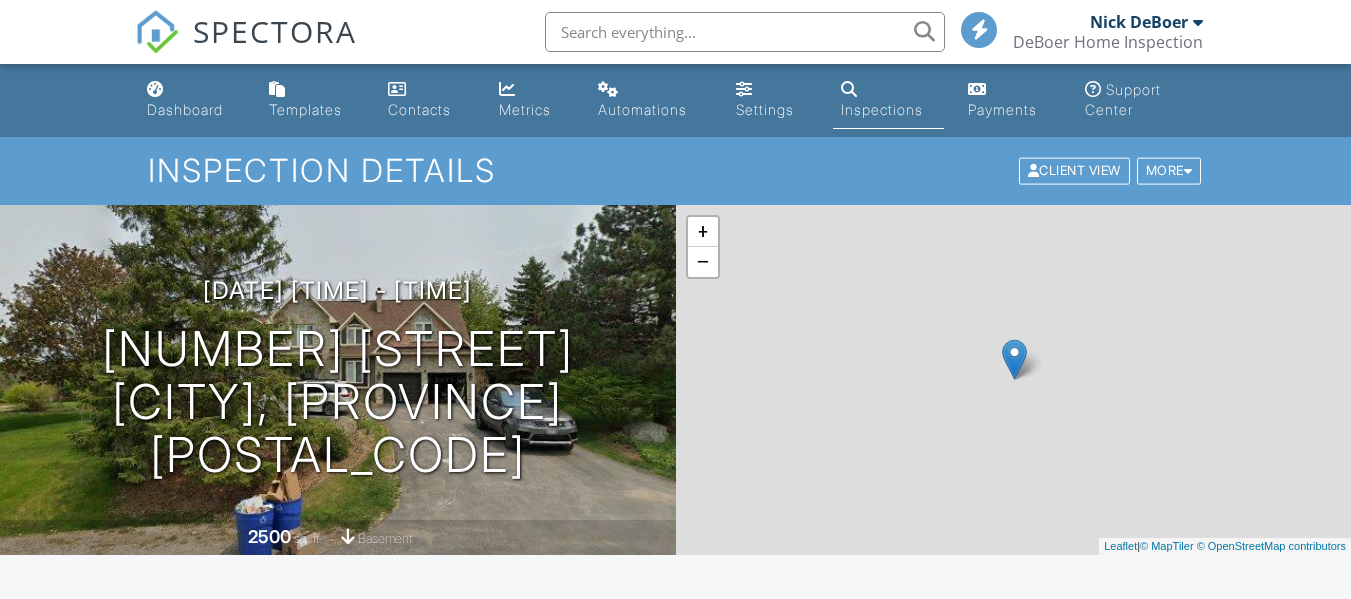 scroll, scrollTop: 0, scrollLeft: 0, axis: both 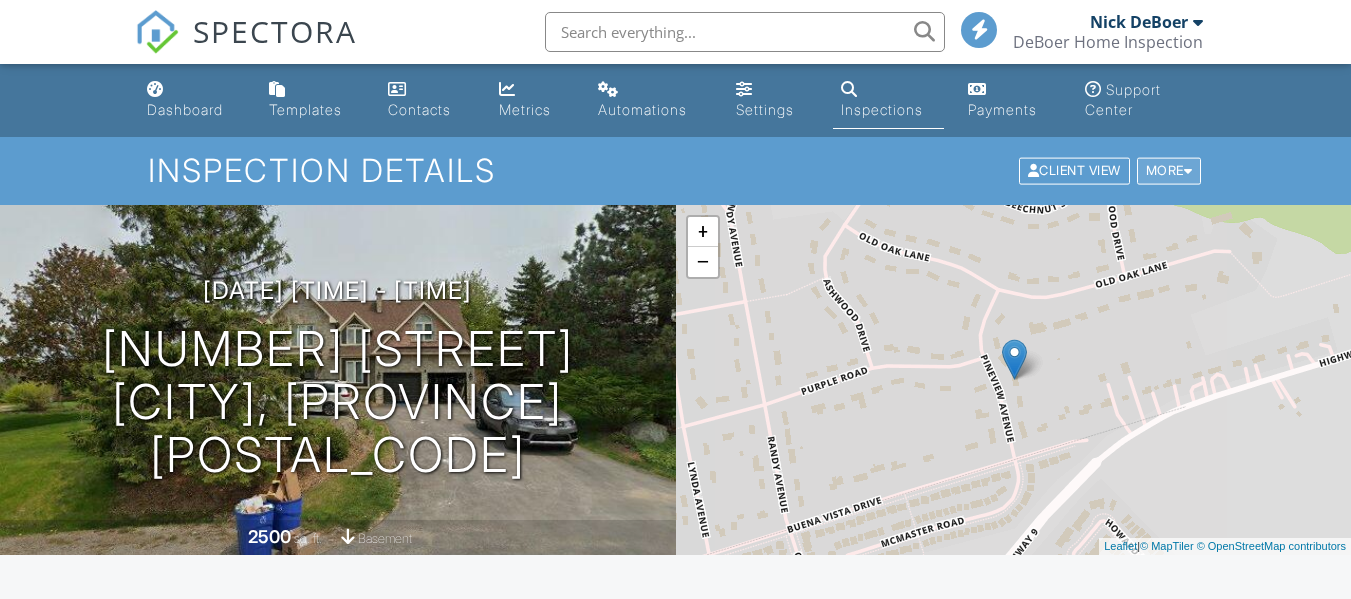 click on "More" at bounding box center [1169, 171] 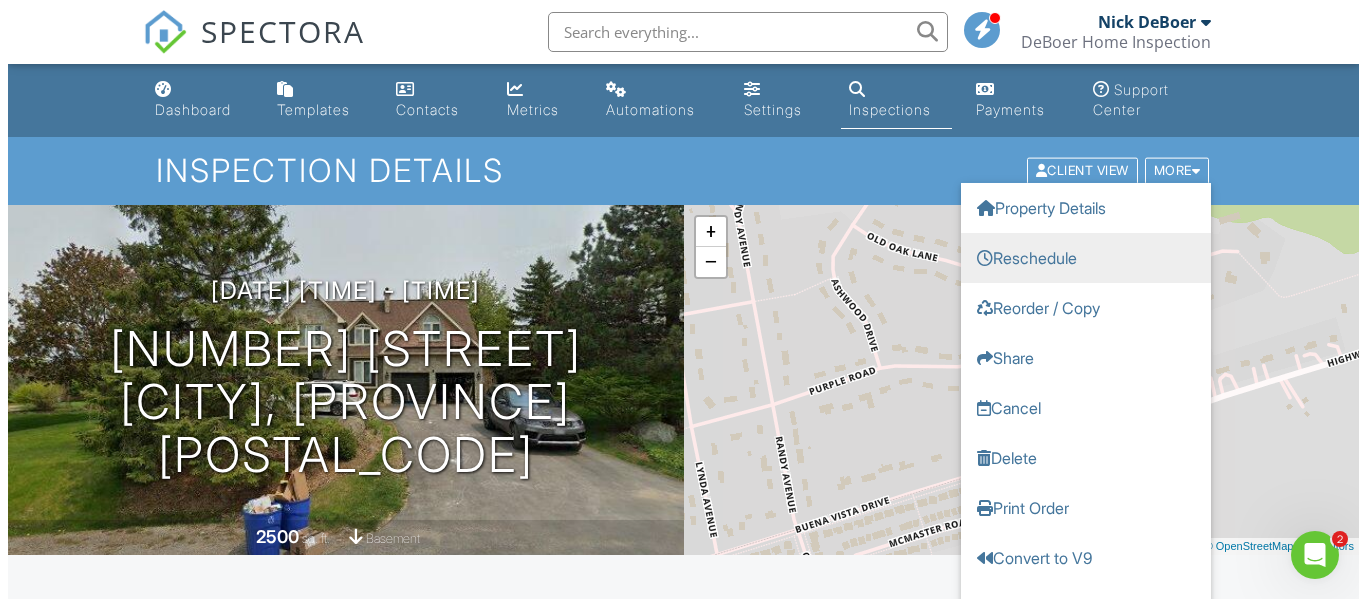scroll, scrollTop: 0, scrollLeft: 0, axis: both 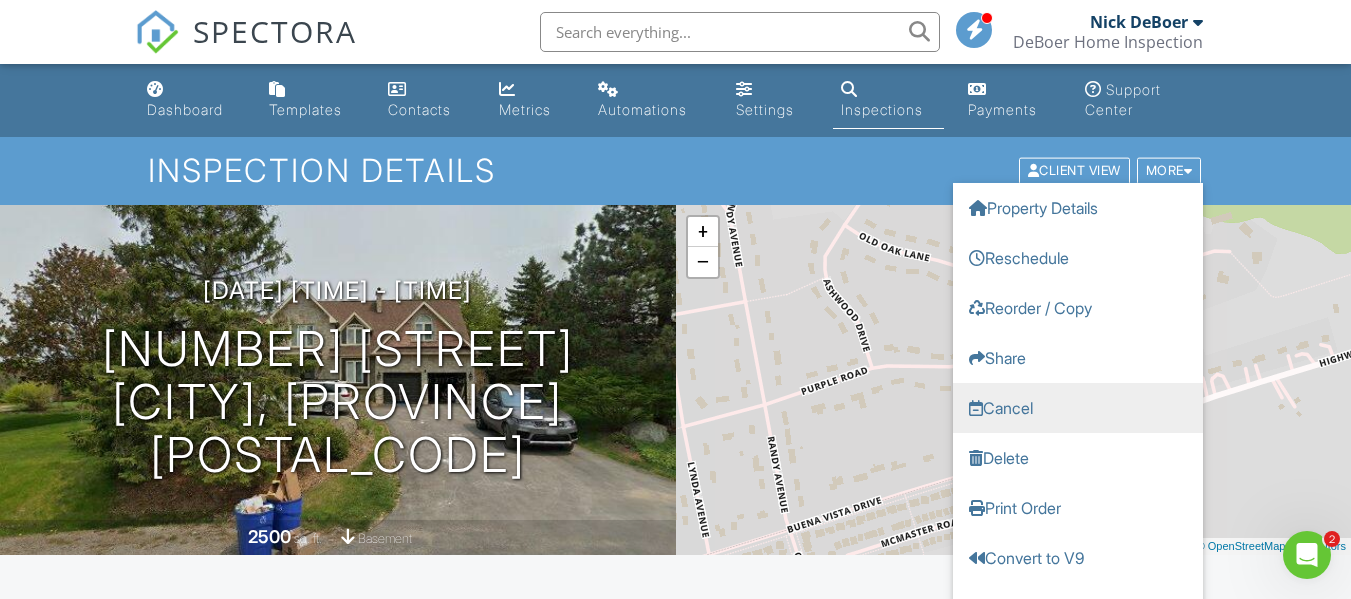 click on "Cancel" at bounding box center [1078, 408] 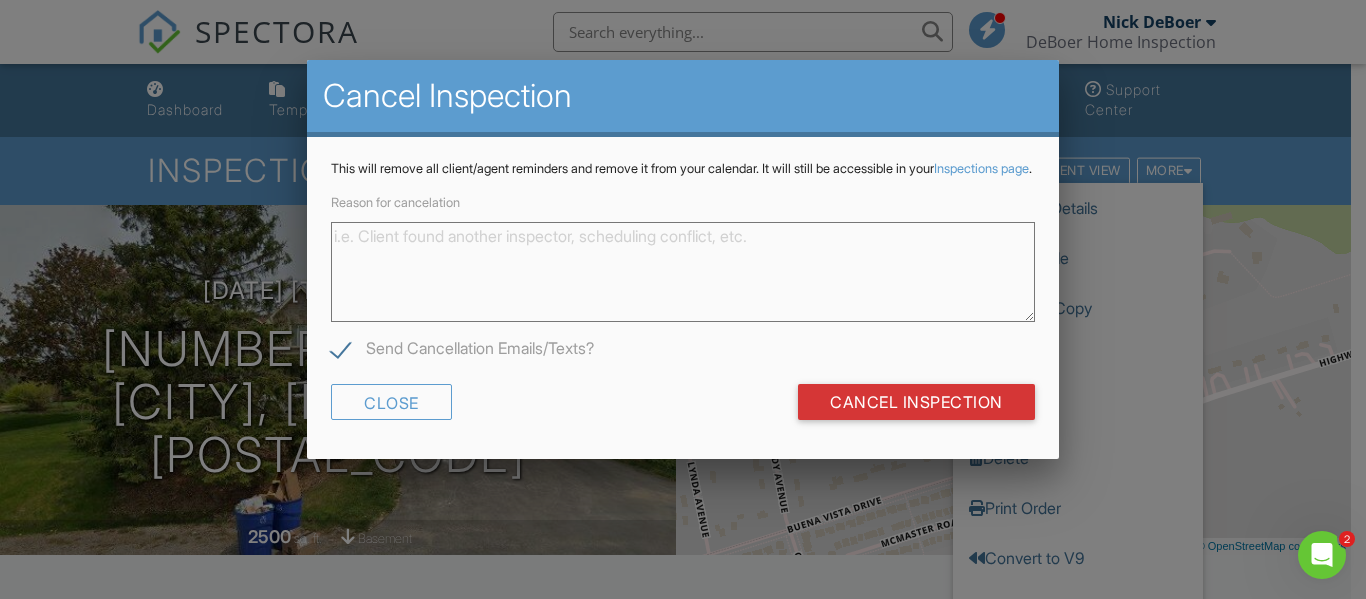 click on "Reason for cancelation" at bounding box center (682, 272) 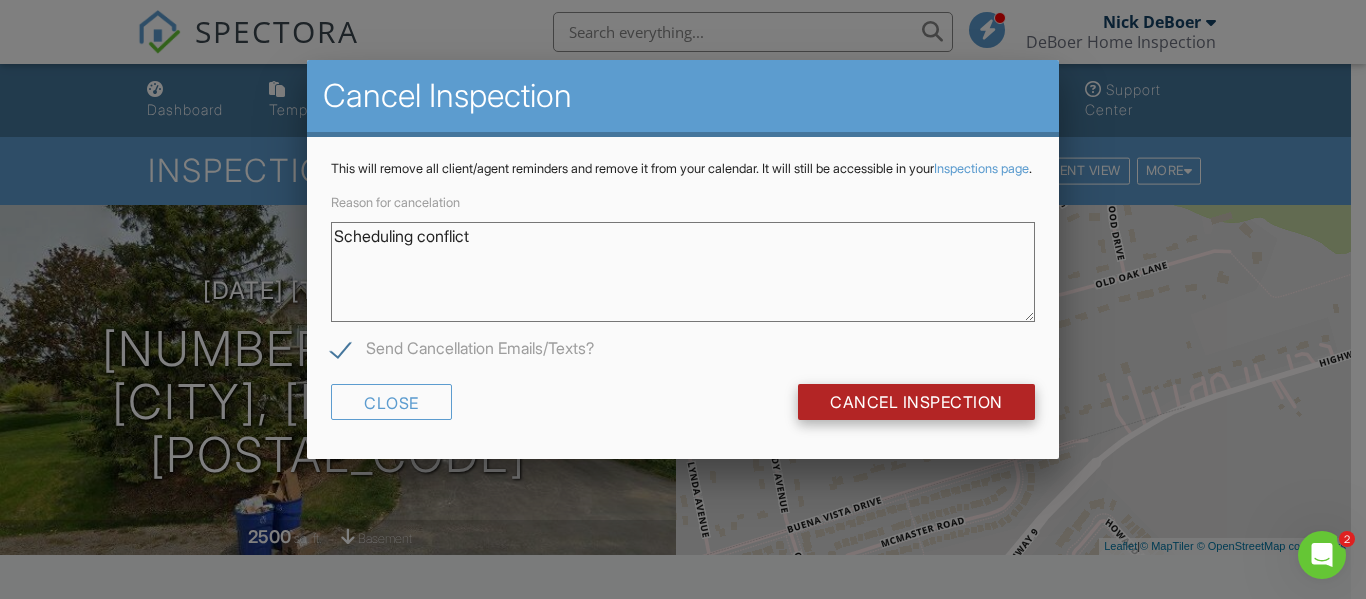 type on "Scheduling conflict" 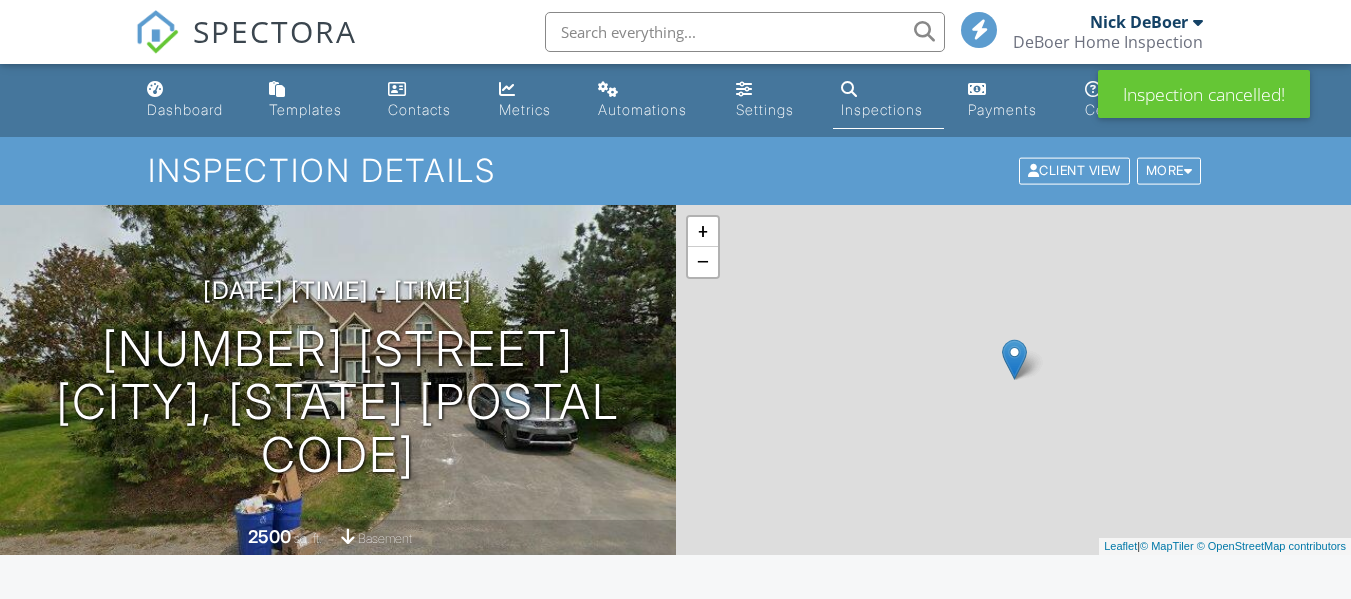 scroll, scrollTop: 0, scrollLeft: 0, axis: both 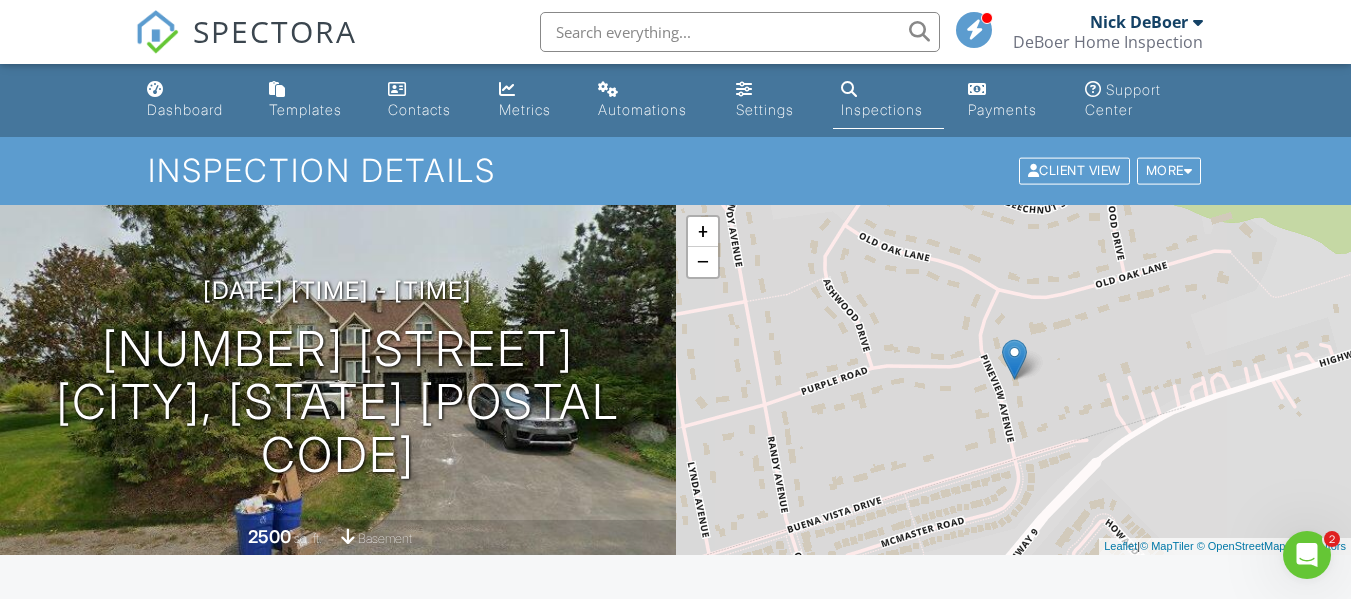 click on "Inspections" at bounding box center [882, 109] 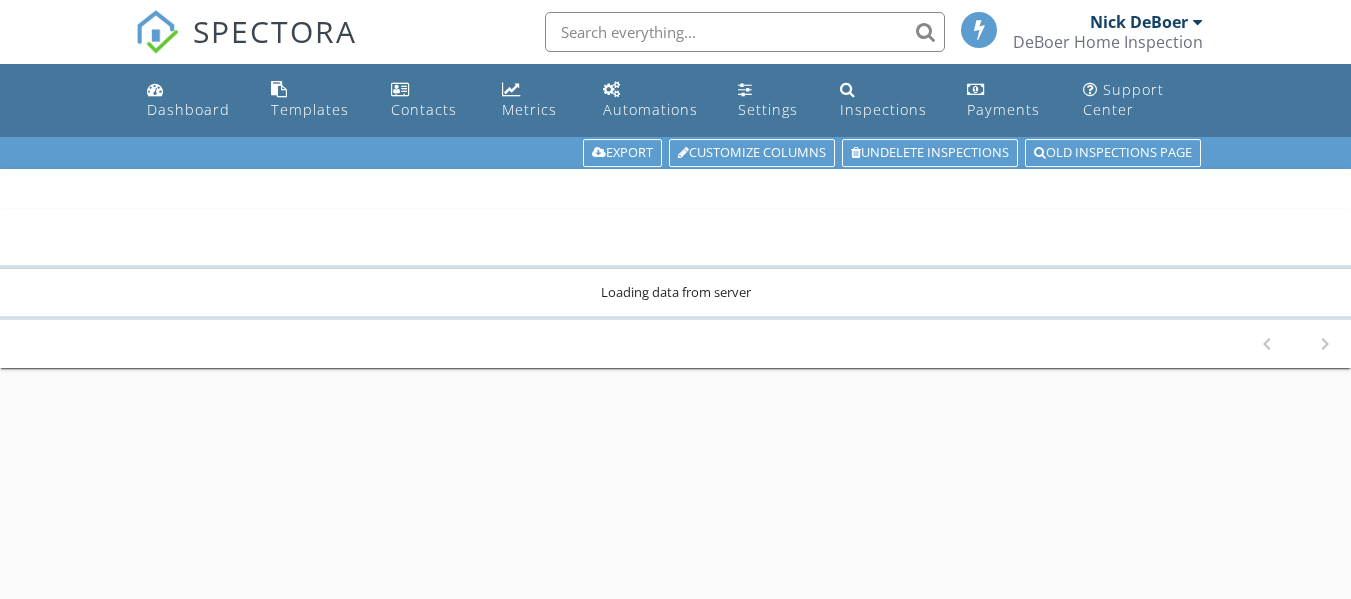 scroll, scrollTop: 0, scrollLeft: 0, axis: both 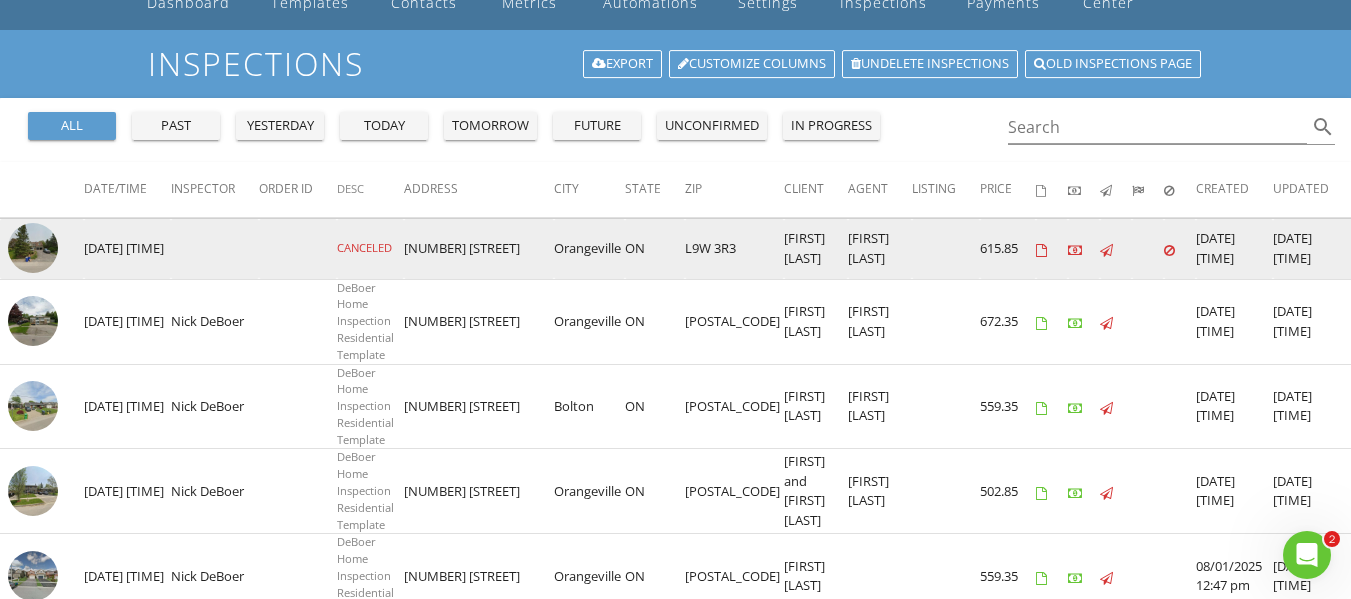 click at bounding box center (33, 248) 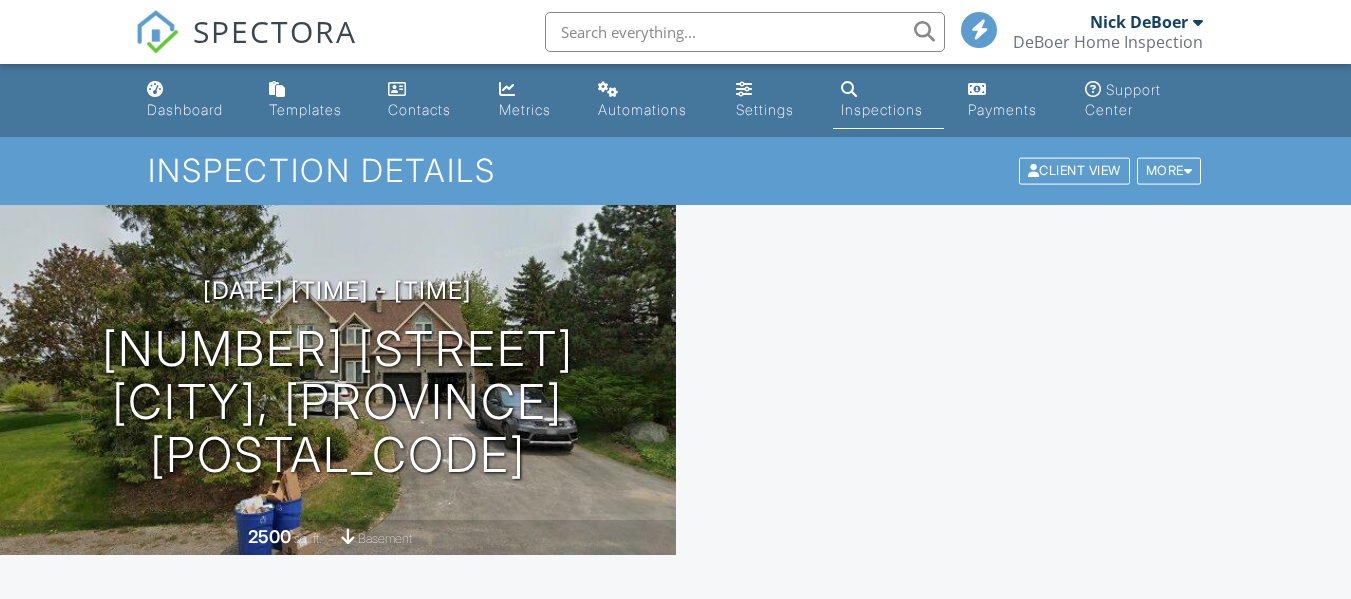 scroll, scrollTop: 0, scrollLeft: 0, axis: both 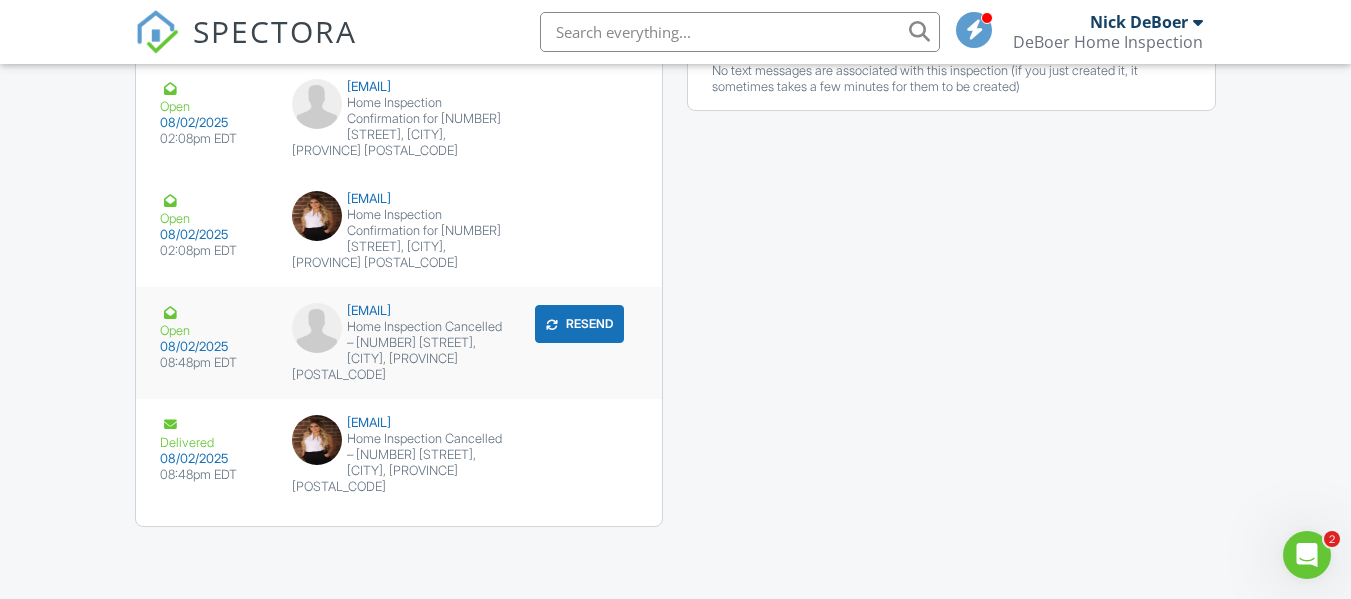 click on "Home Inspection Cancelled – 6 Pineview Rd, Orangeville, ON L9W 3R3" at bounding box center (399, 351) 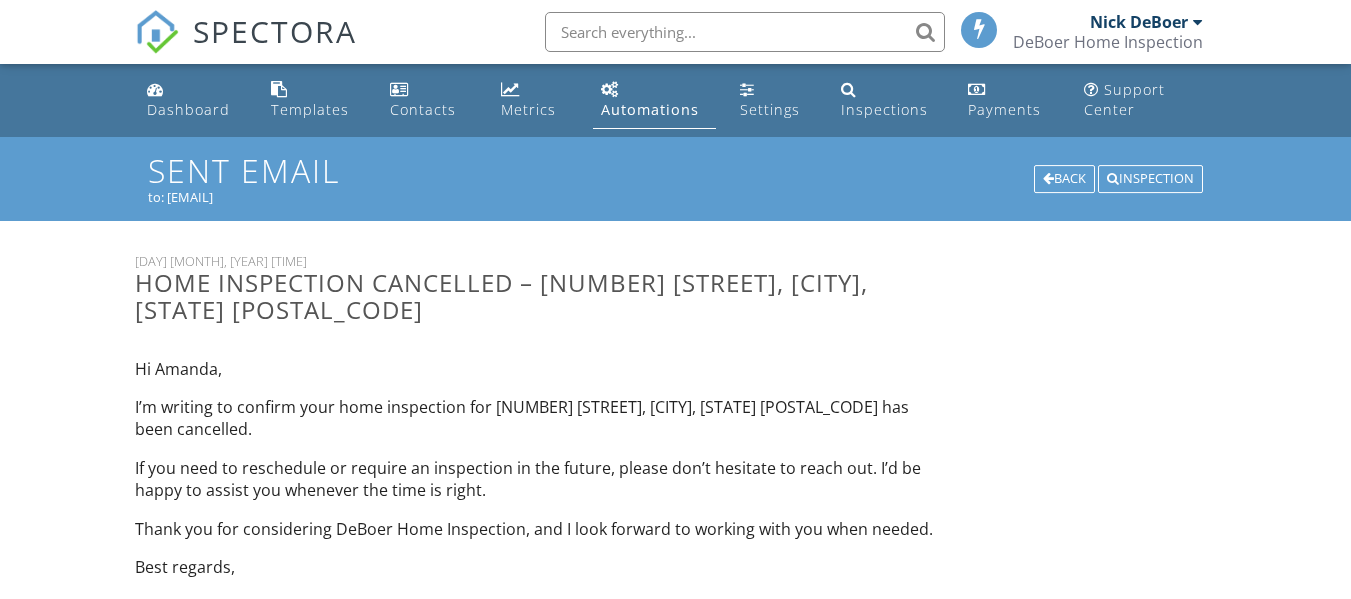 scroll, scrollTop: 0, scrollLeft: 0, axis: both 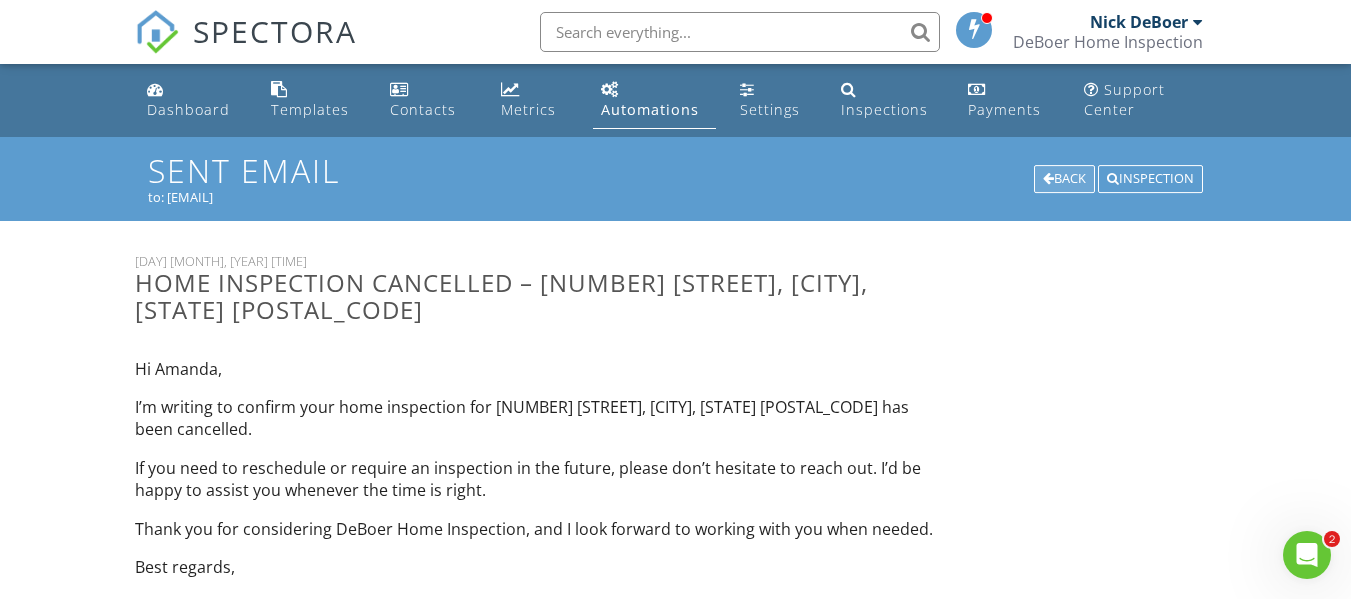 click at bounding box center (1048, 179) 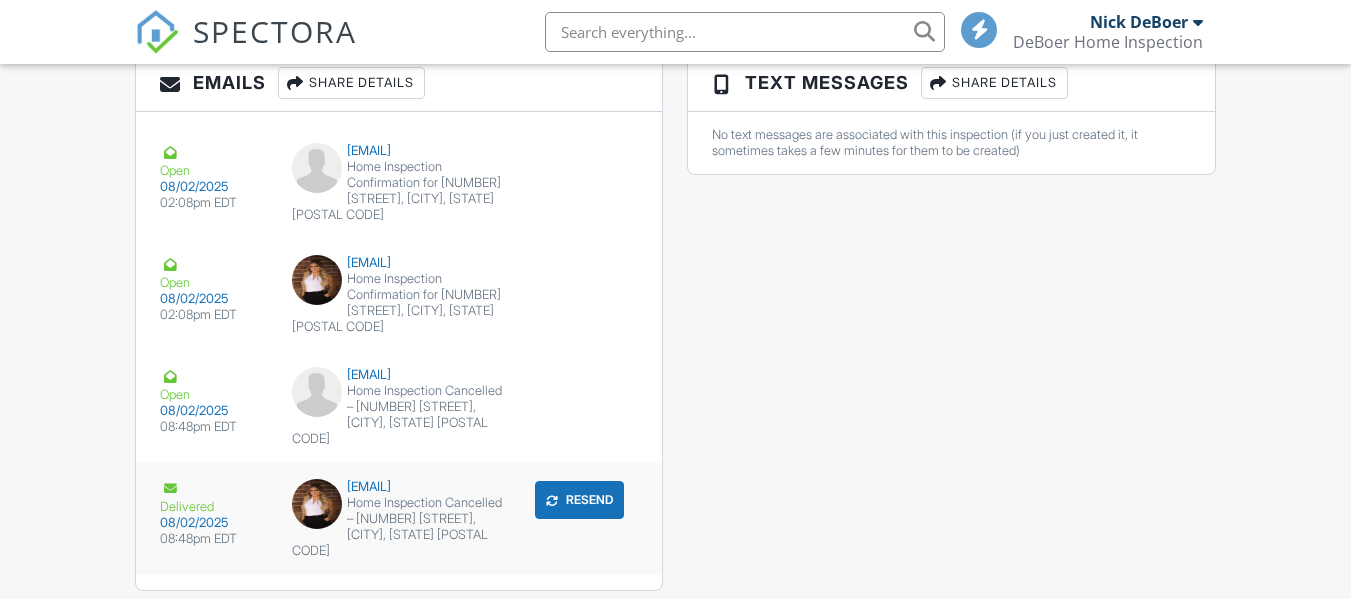 scroll, scrollTop: 2205, scrollLeft: 0, axis: vertical 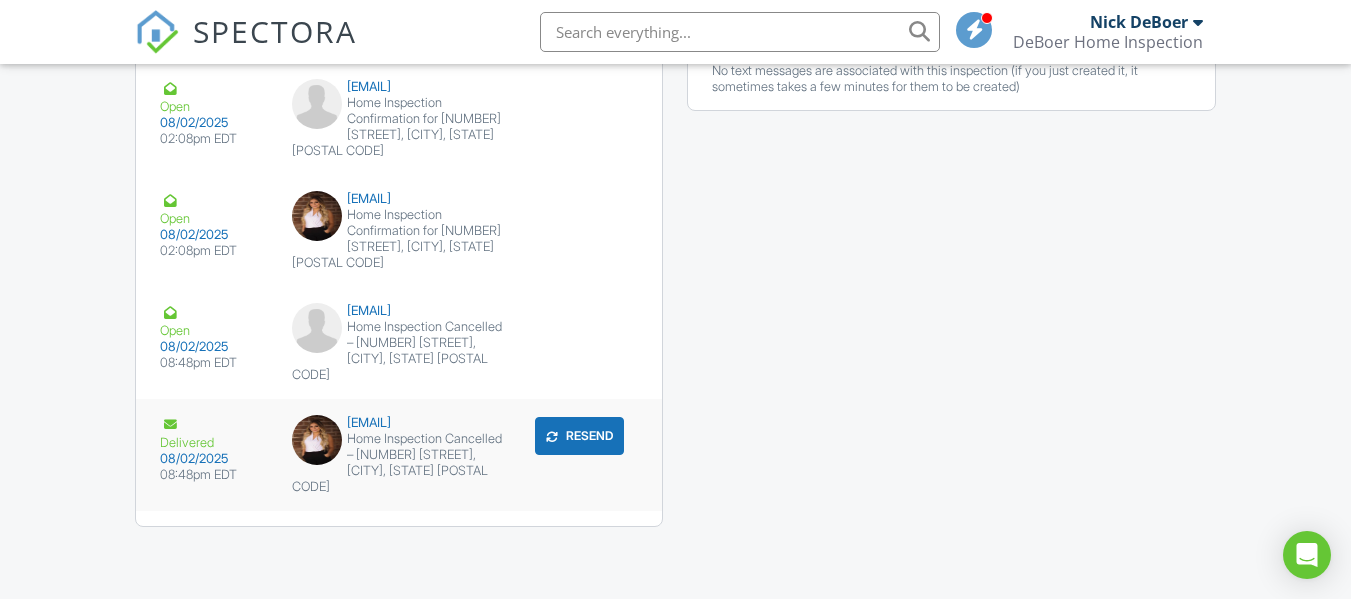click on "Home Inspection Cancelled – [NUMBER] [STREET], [CITY], [STATE] [POSTAL CODE]" at bounding box center (399, 463) 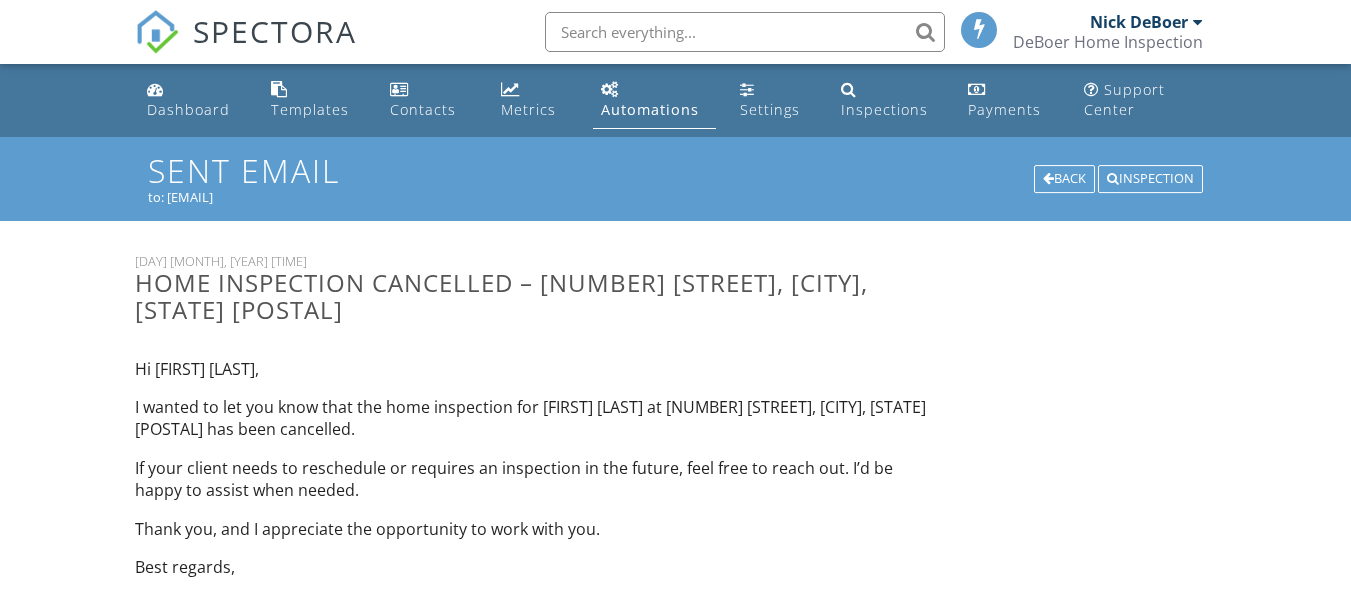 scroll, scrollTop: 0, scrollLeft: 0, axis: both 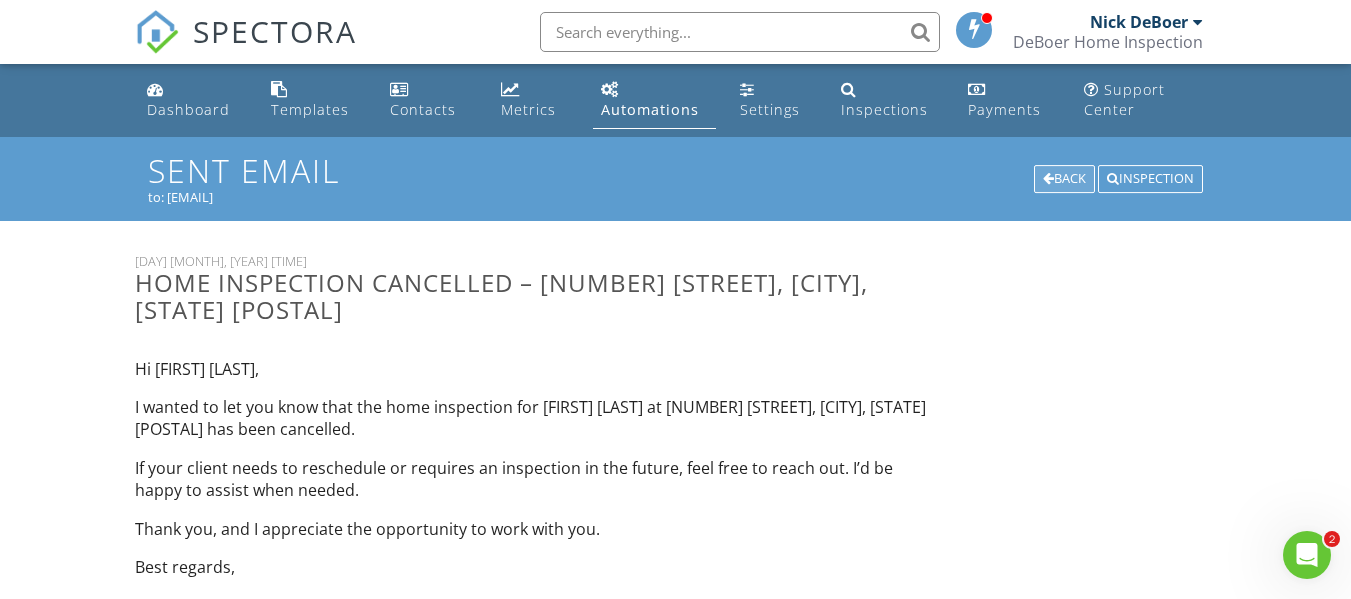 click on "Back" at bounding box center [1064, 179] 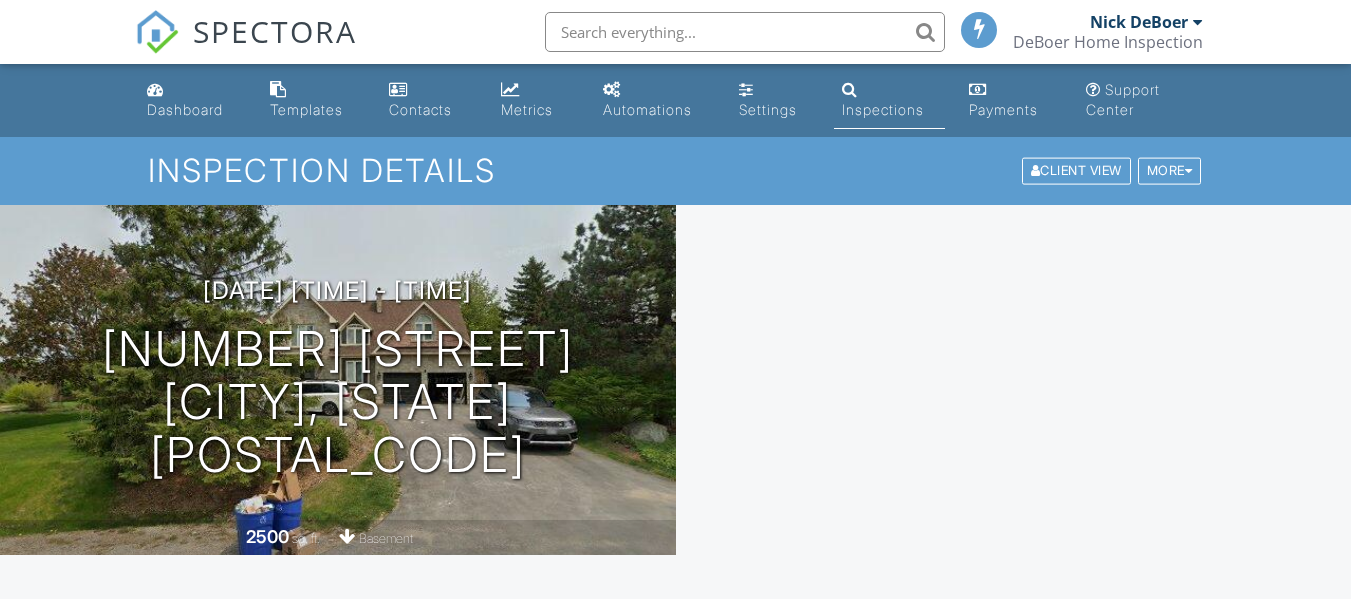 scroll, scrollTop: 0, scrollLeft: 0, axis: both 